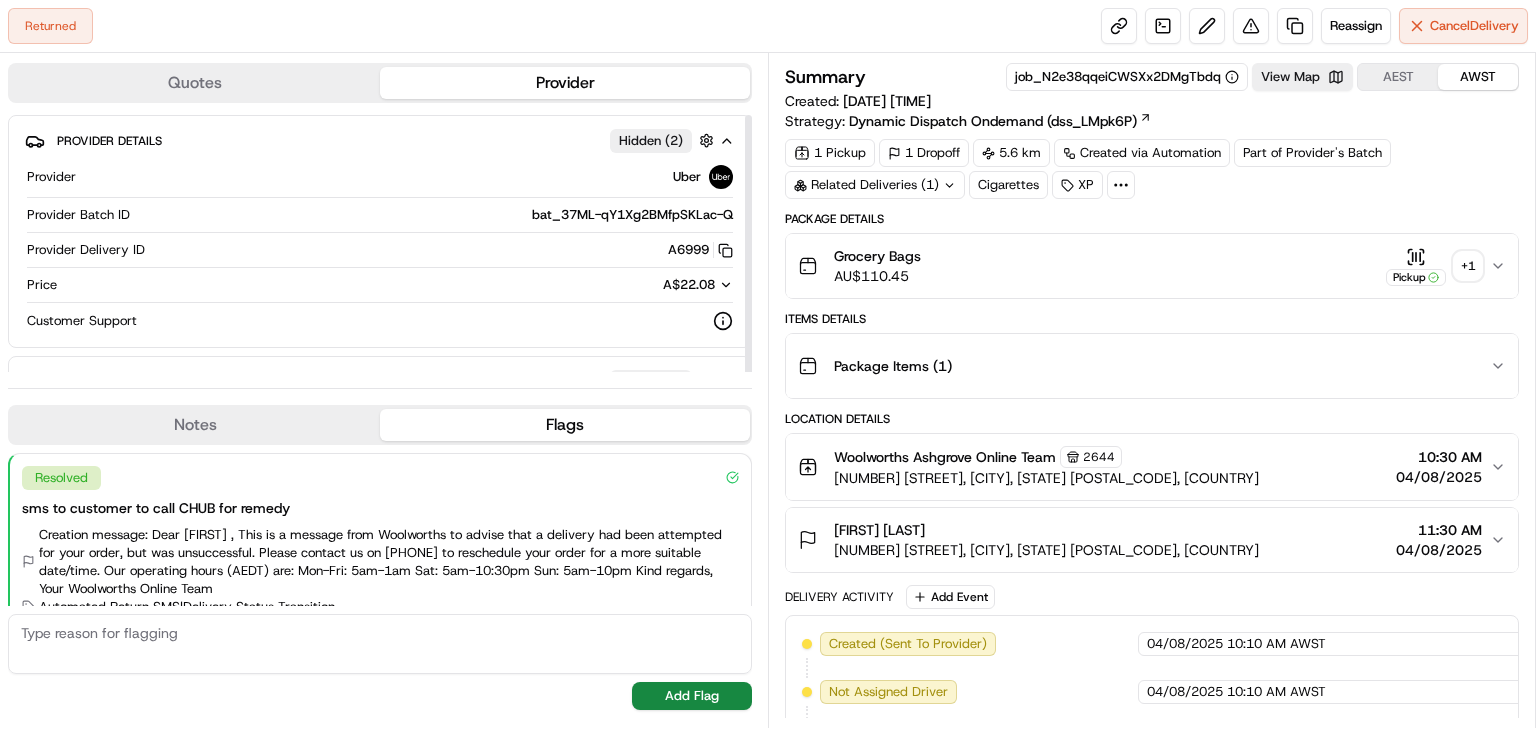 scroll, scrollTop: 0, scrollLeft: 0, axis: both 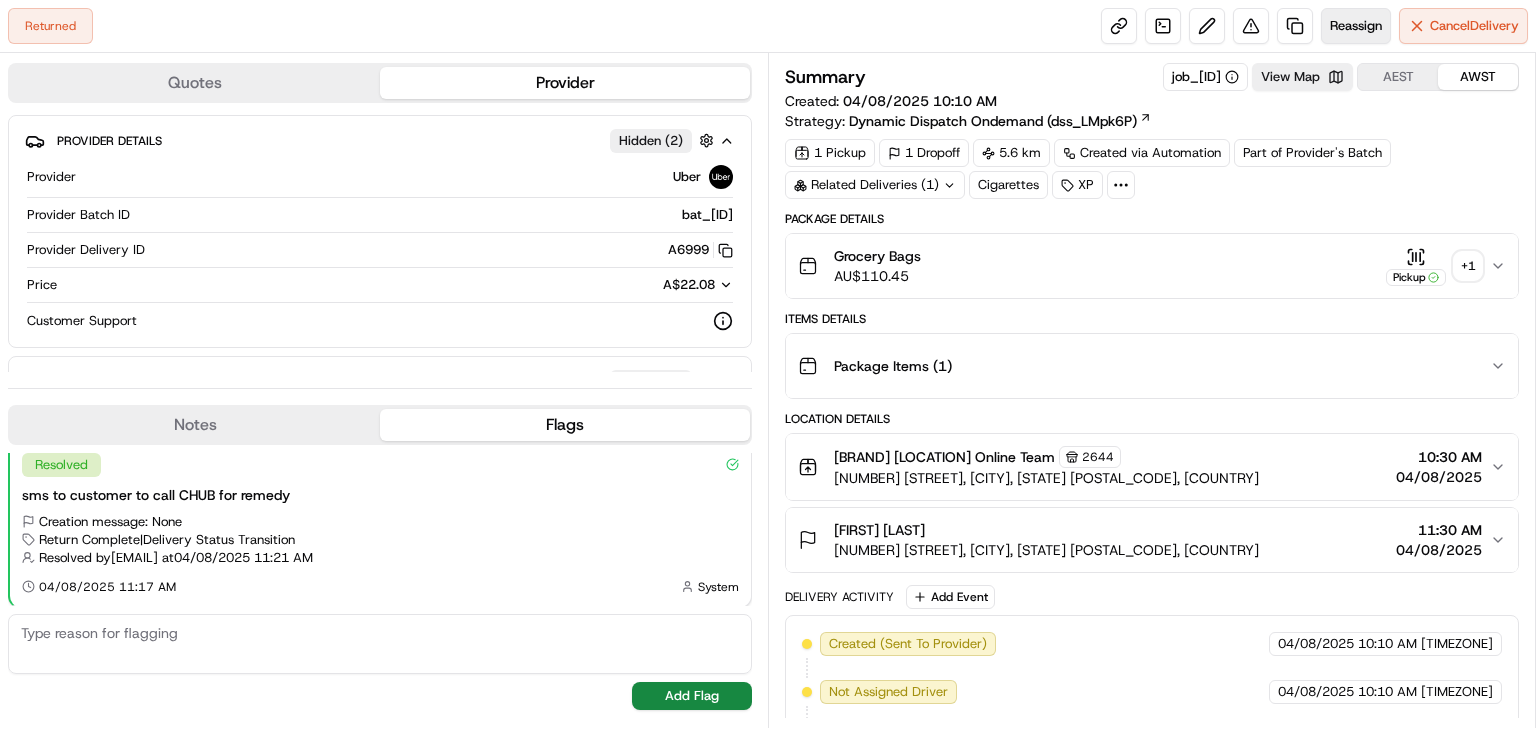 click on "Reassign" at bounding box center [1356, 26] 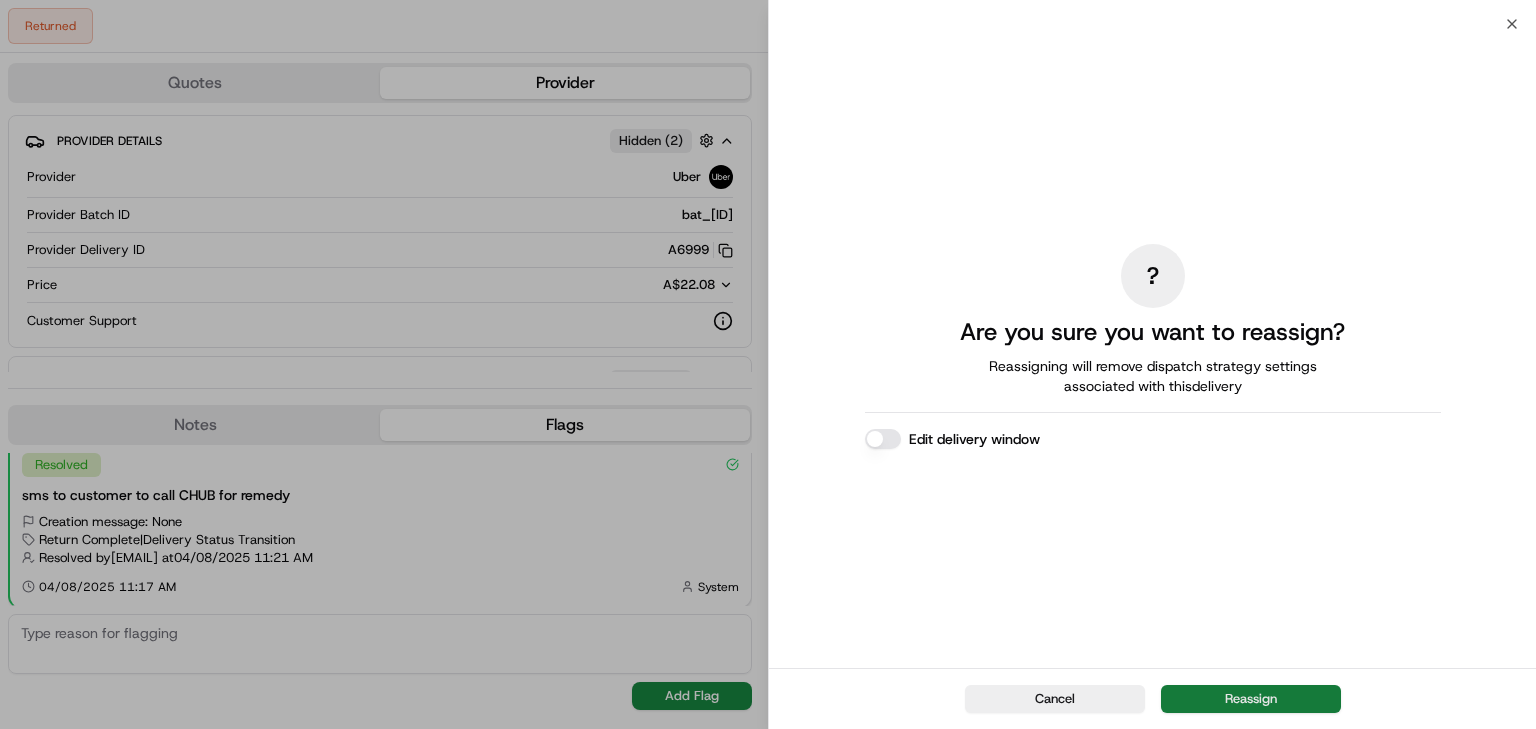 click on "Reassign" at bounding box center (1251, 699) 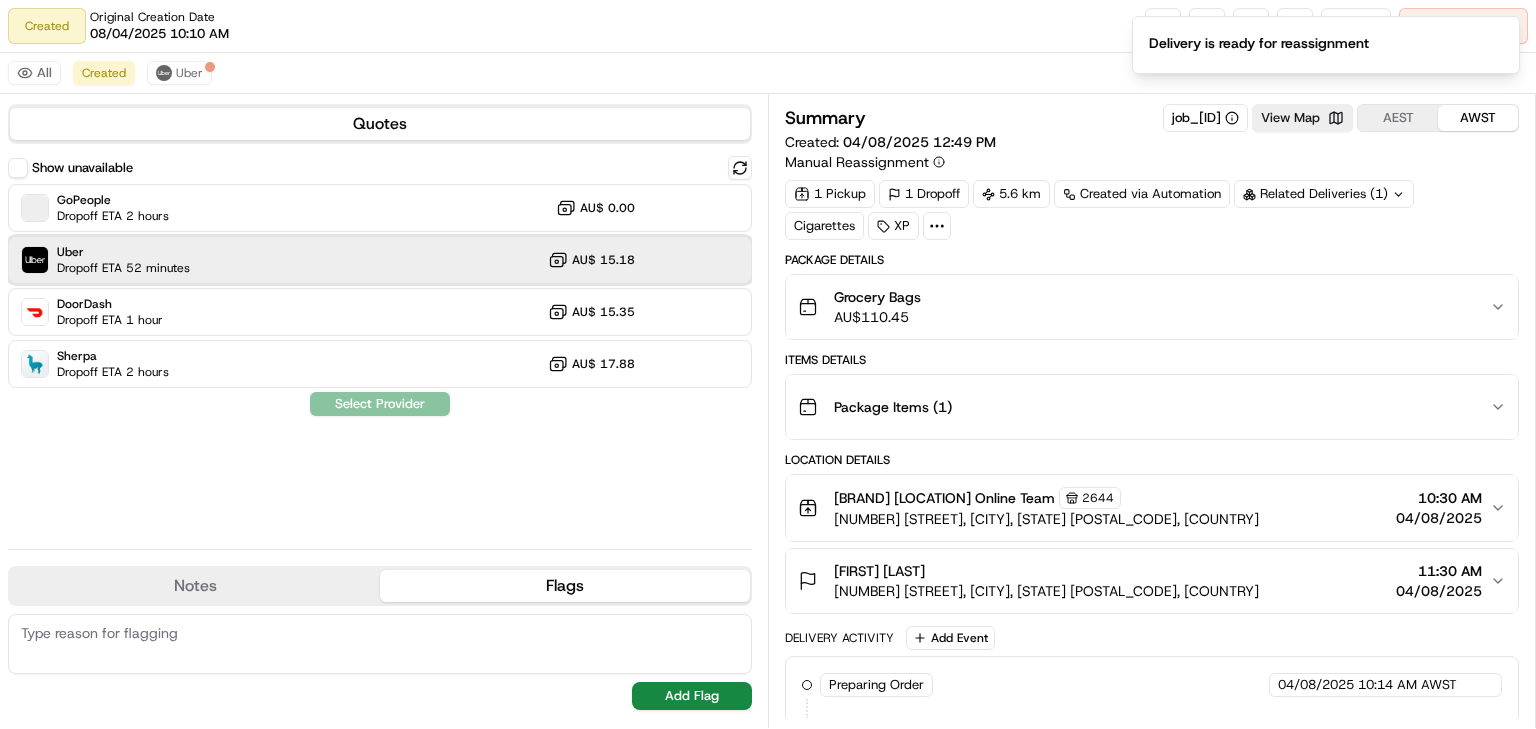 click on "Uber Dropoff ETA   52 minutes AU$   15.18" at bounding box center [380, 260] 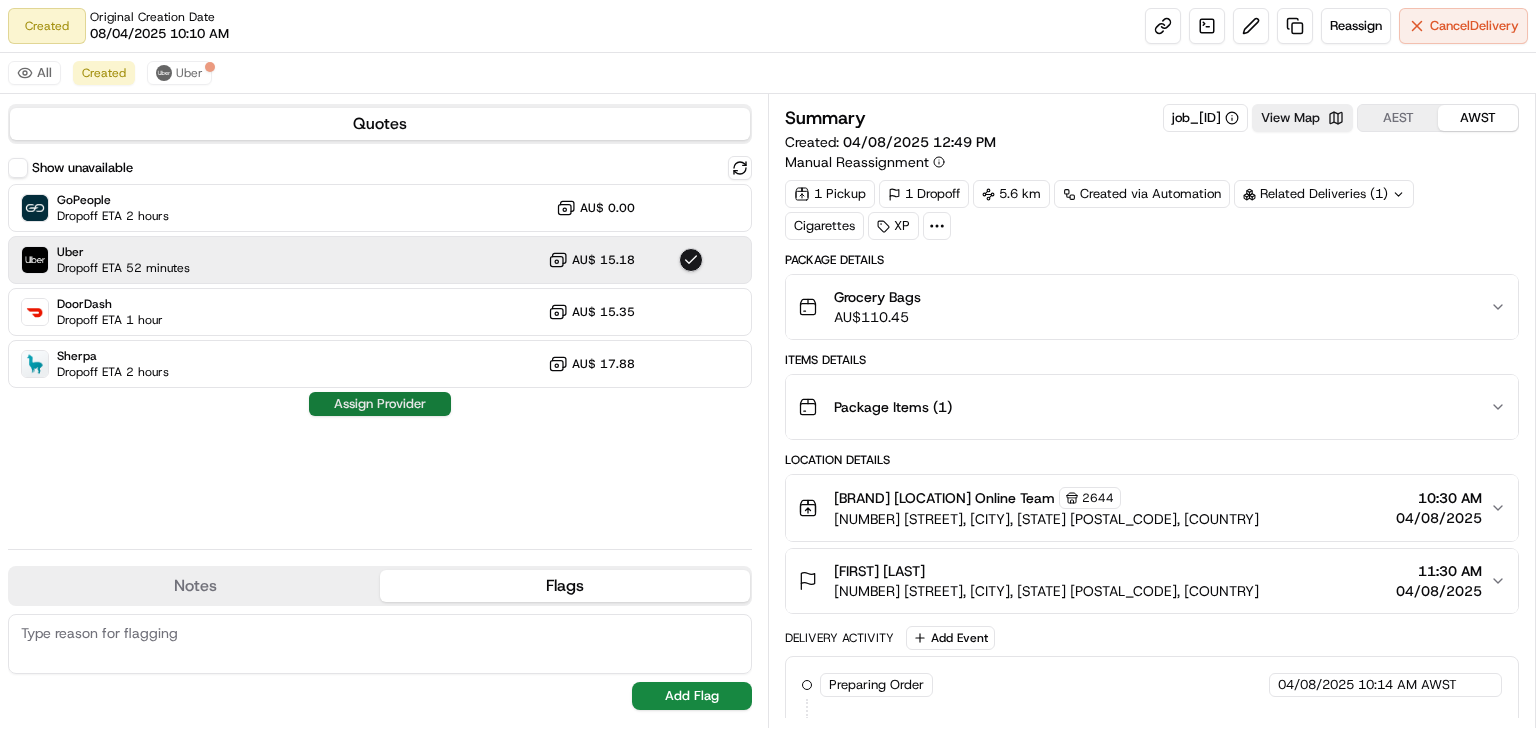 click on "Assign Provider" at bounding box center (380, 404) 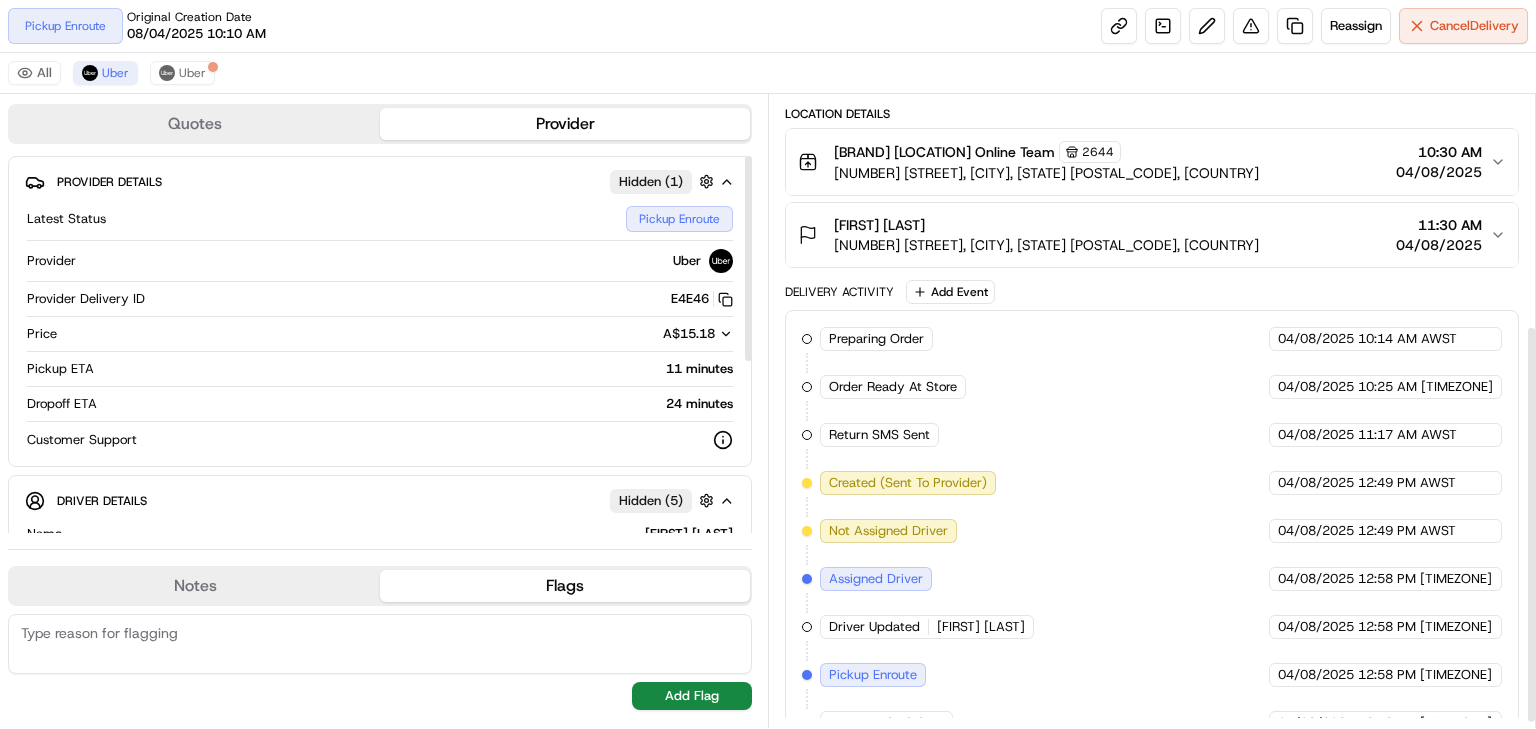 scroll, scrollTop: 373, scrollLeft: 0, axis: vertical 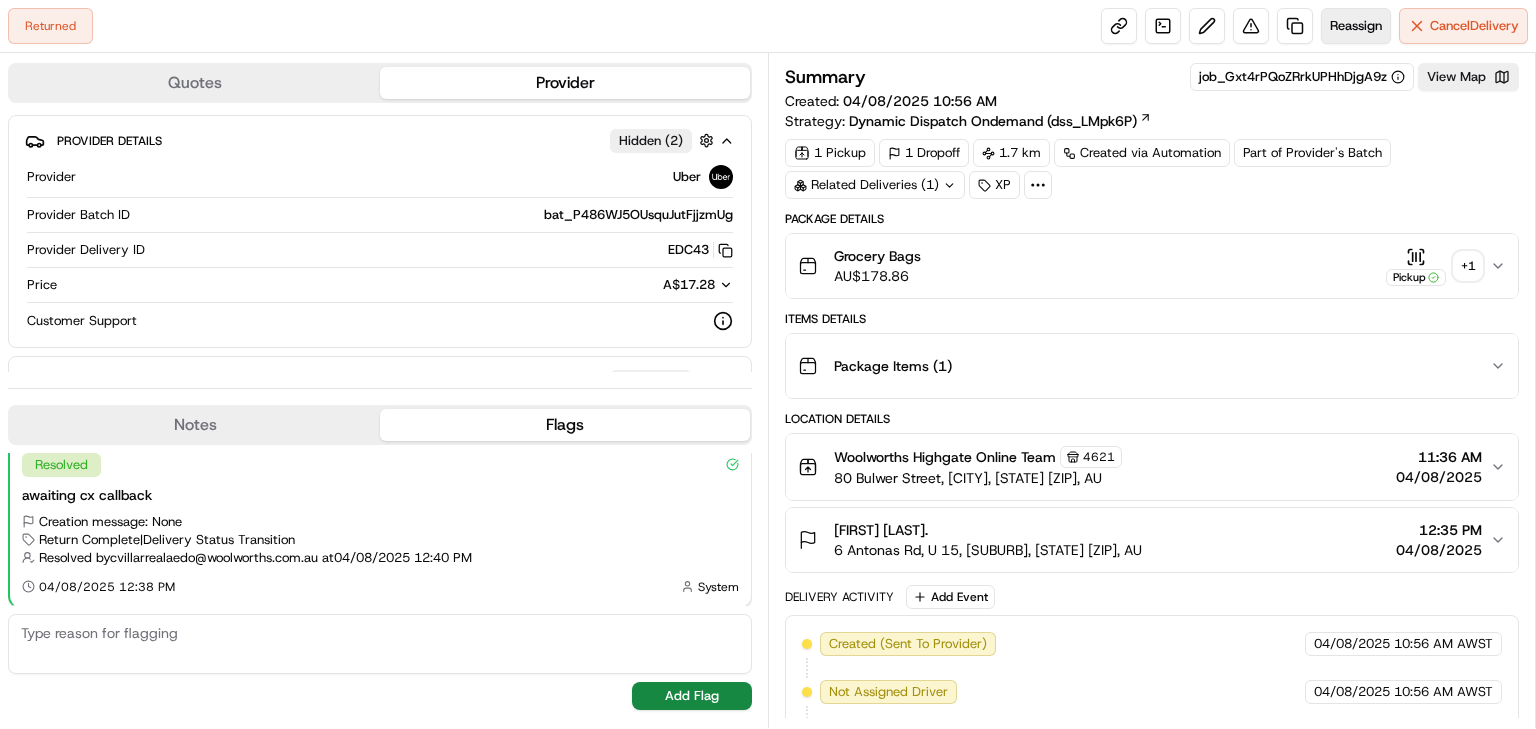 click on "Reassign" at bounding box center [1356, 26] 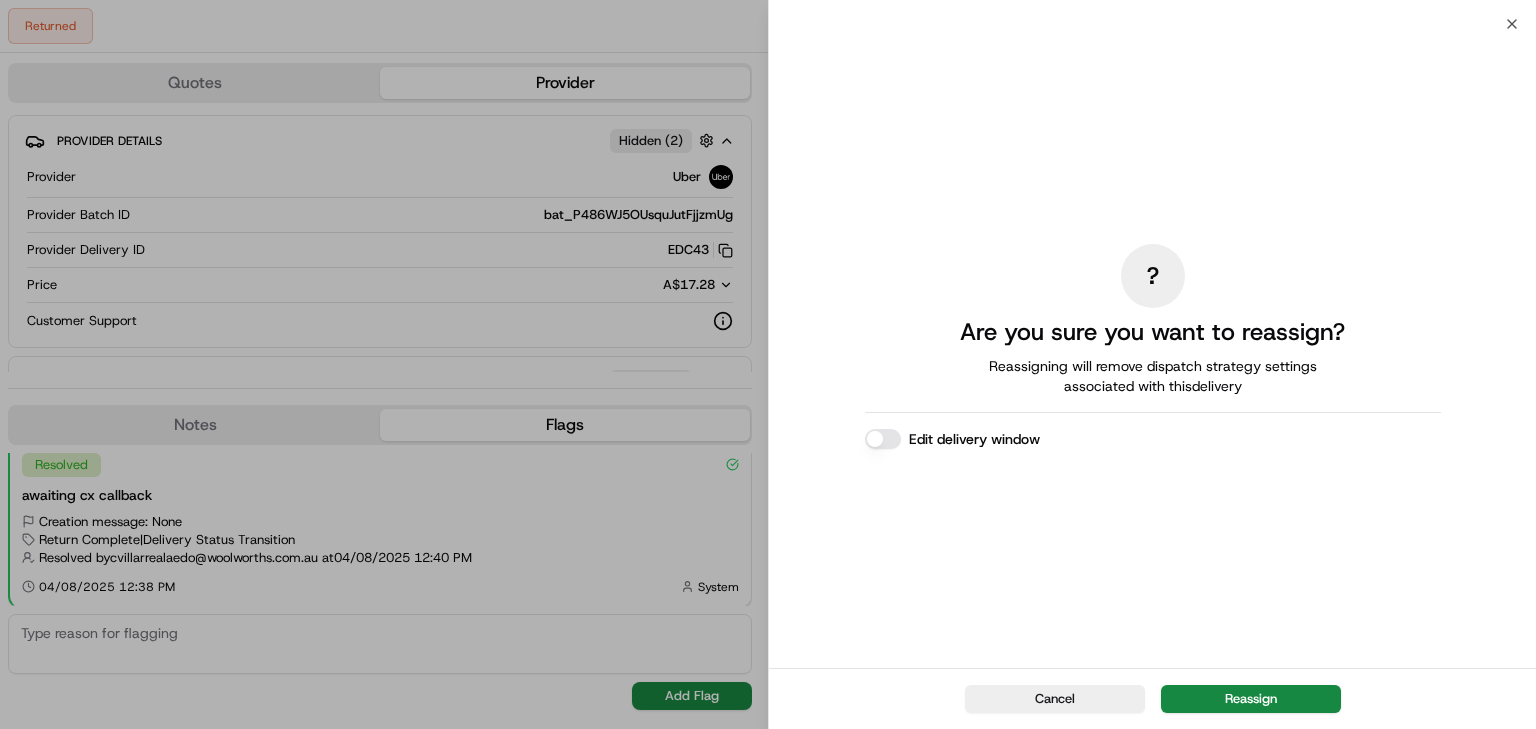 click on "Edit delivery window" at bounding box center (883, 439) 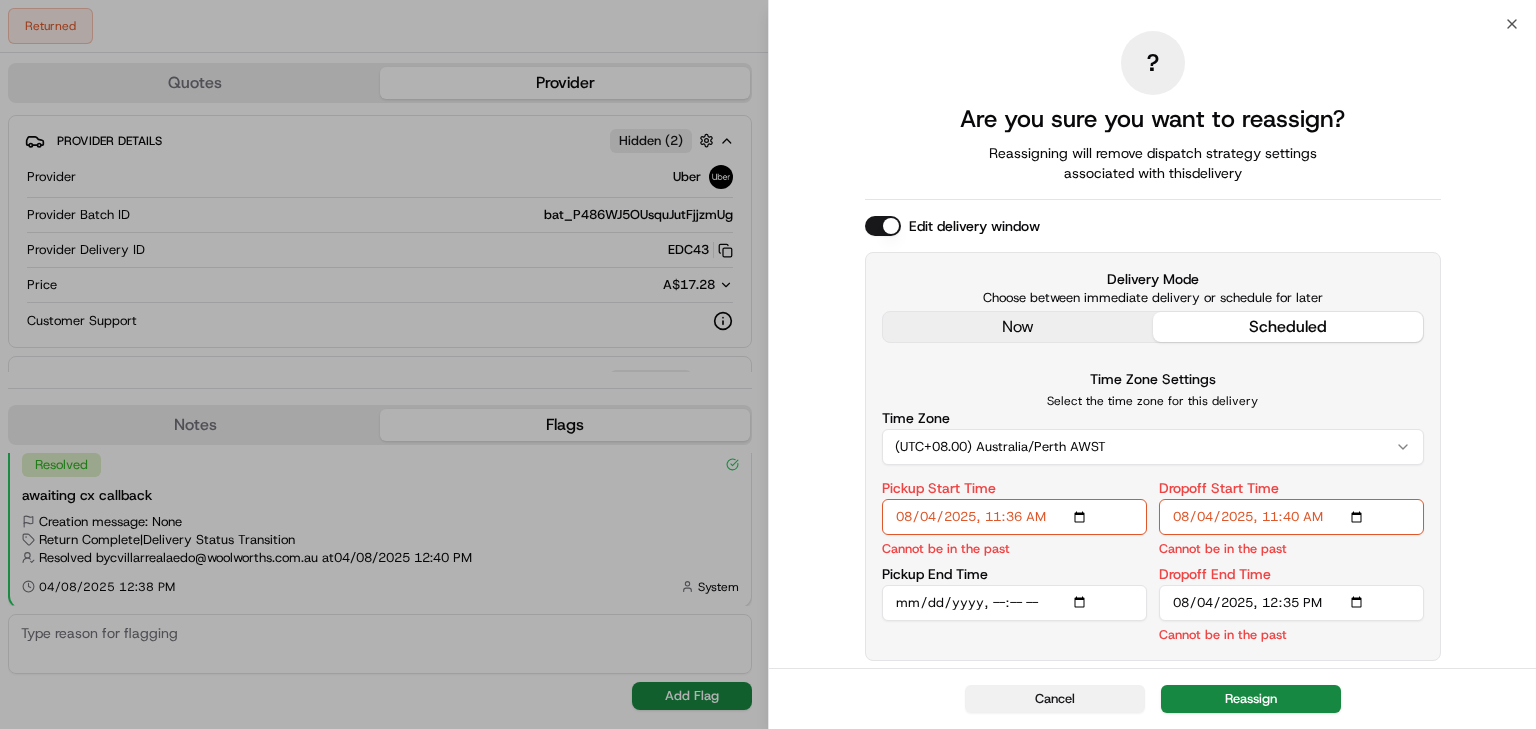 click on "Cancel" at bounding box center [1055, 699] 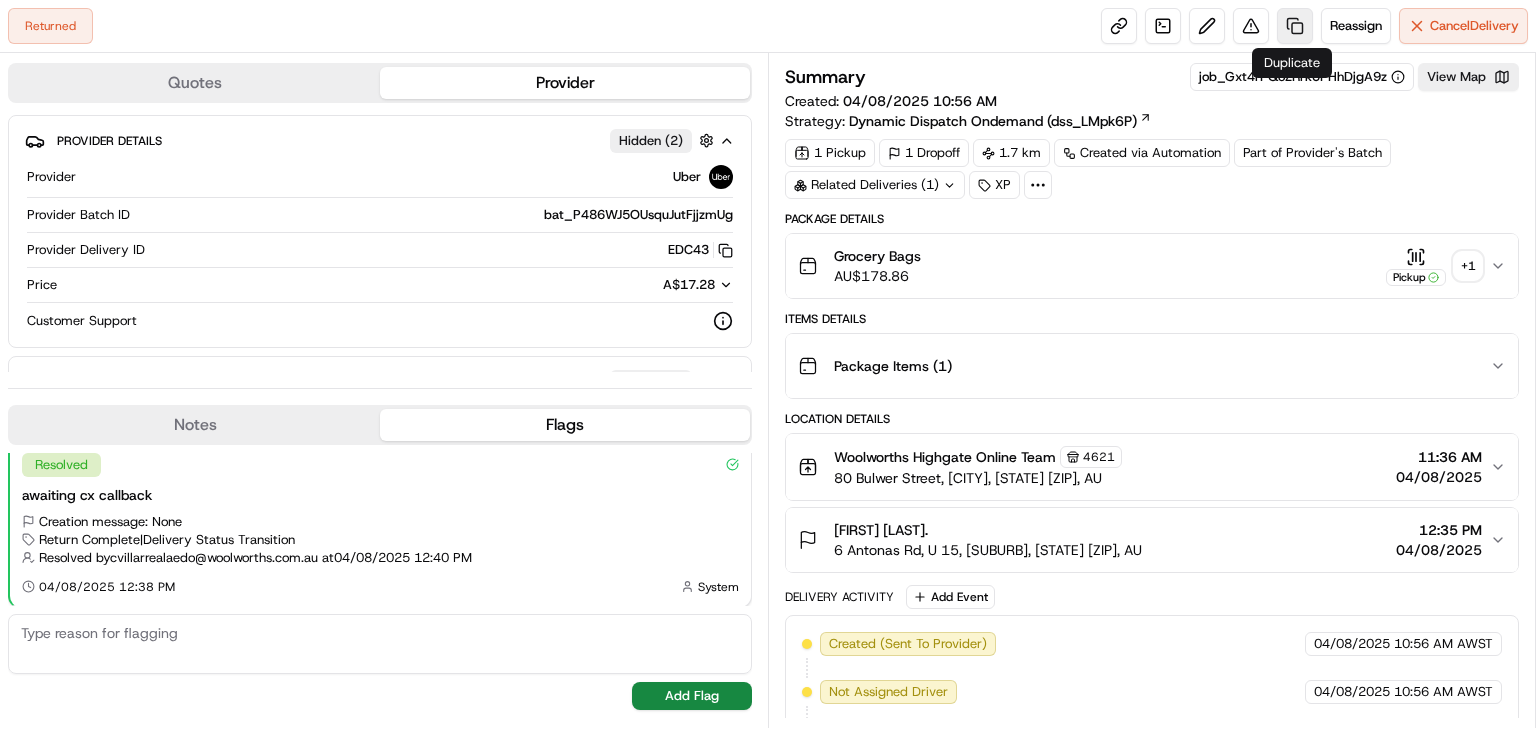 click at bounding box center [1295, 26] 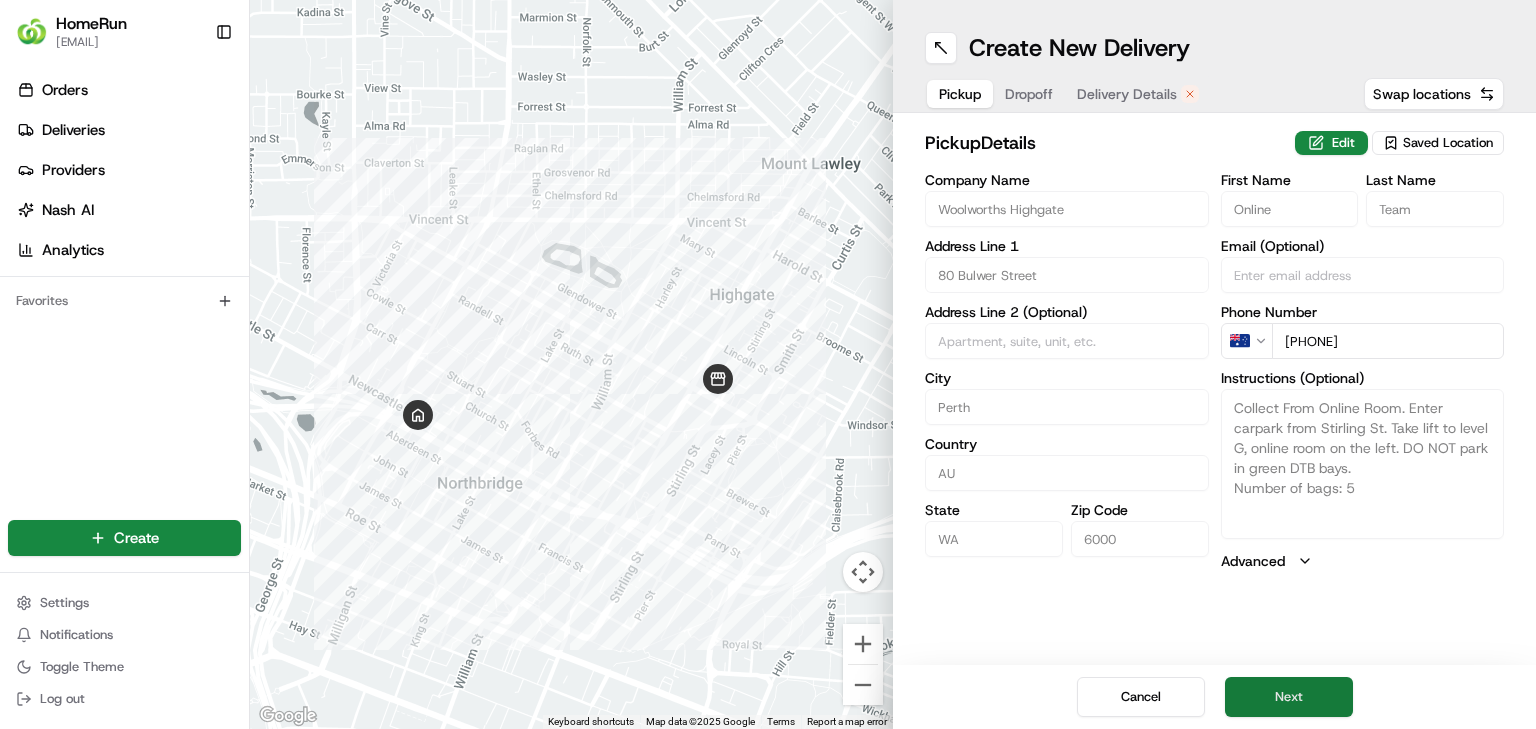 click on "Next" at bounding box center (1289, 697) 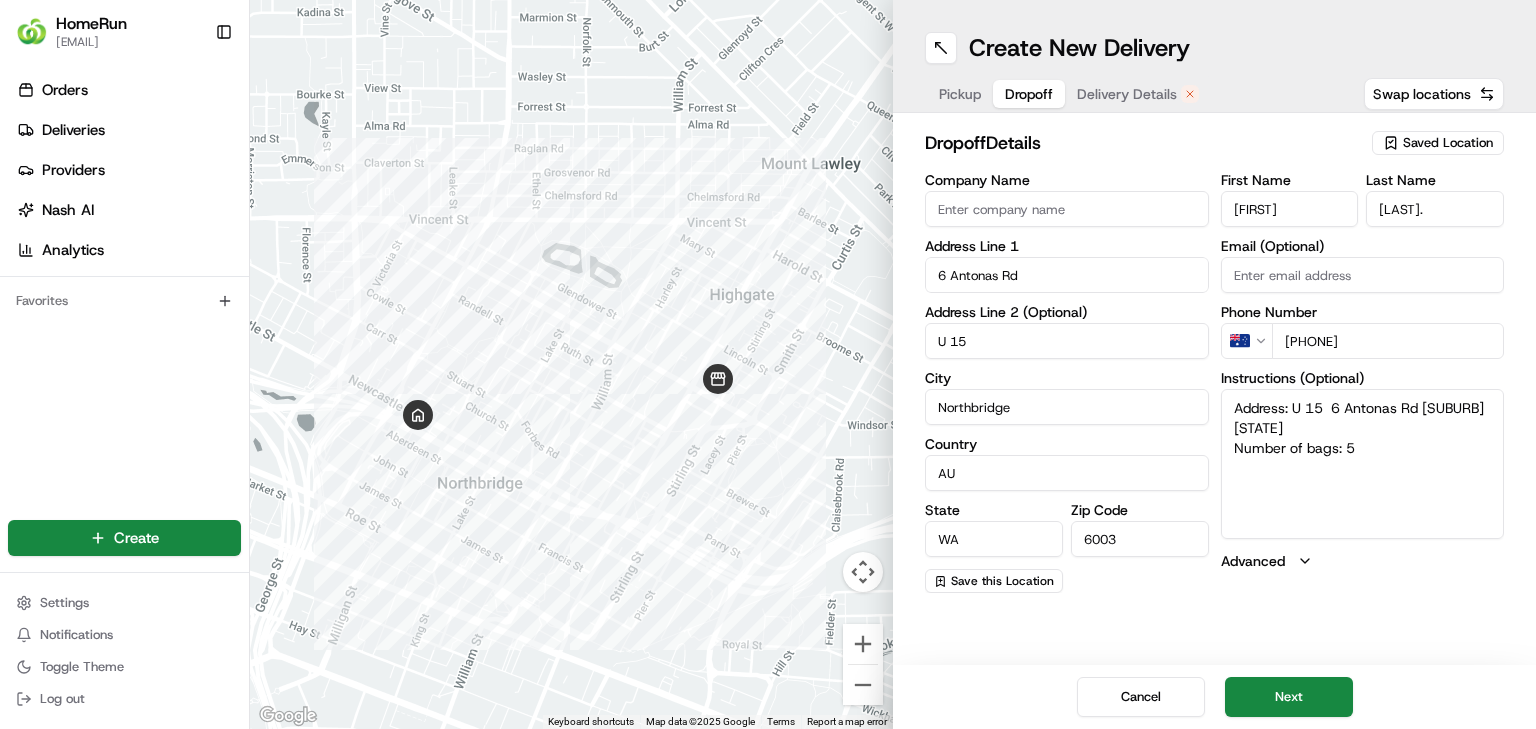 click on "Address: U 15  6 Antonas Rd [SUBURB] [STATE]
Number of bags: 5" at bounding box center (1363, 464) 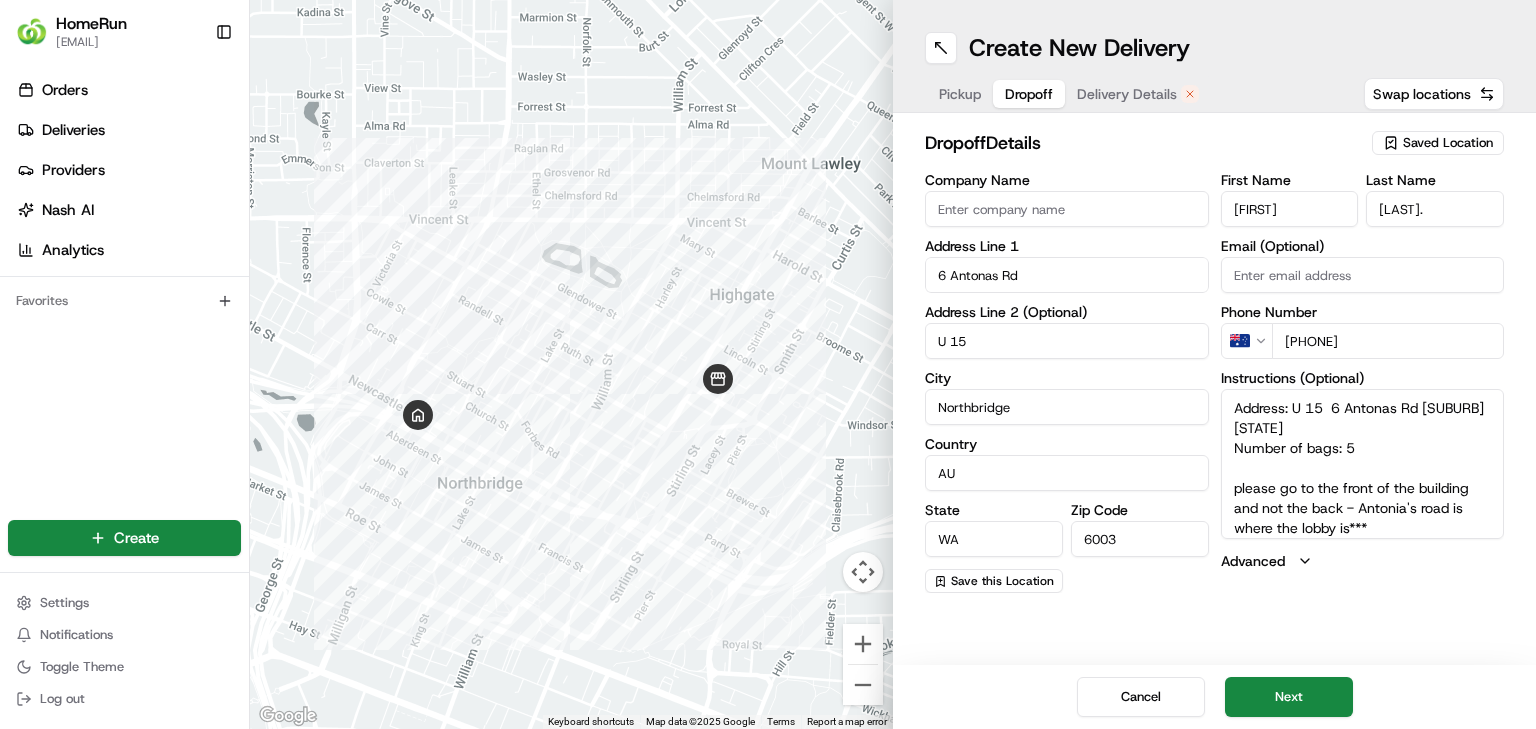 type on "Address: U 15  6 Antonas Rd [SUBURB] [STATE]
Number of bags: 5
please go to the front of the building and not the back - Antonia's road is where the lobby is***" 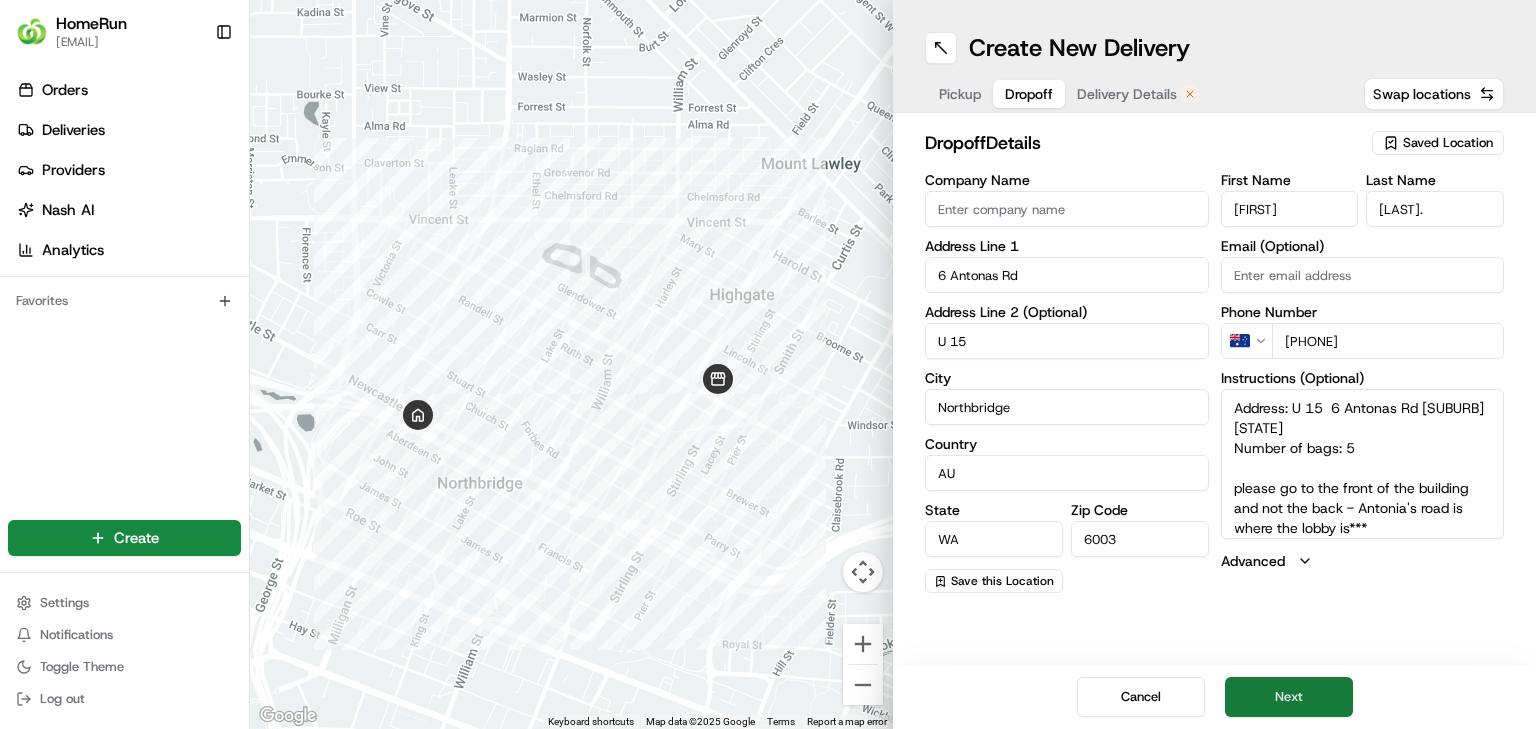 click on "Next" at bounding box center (1289, 697) 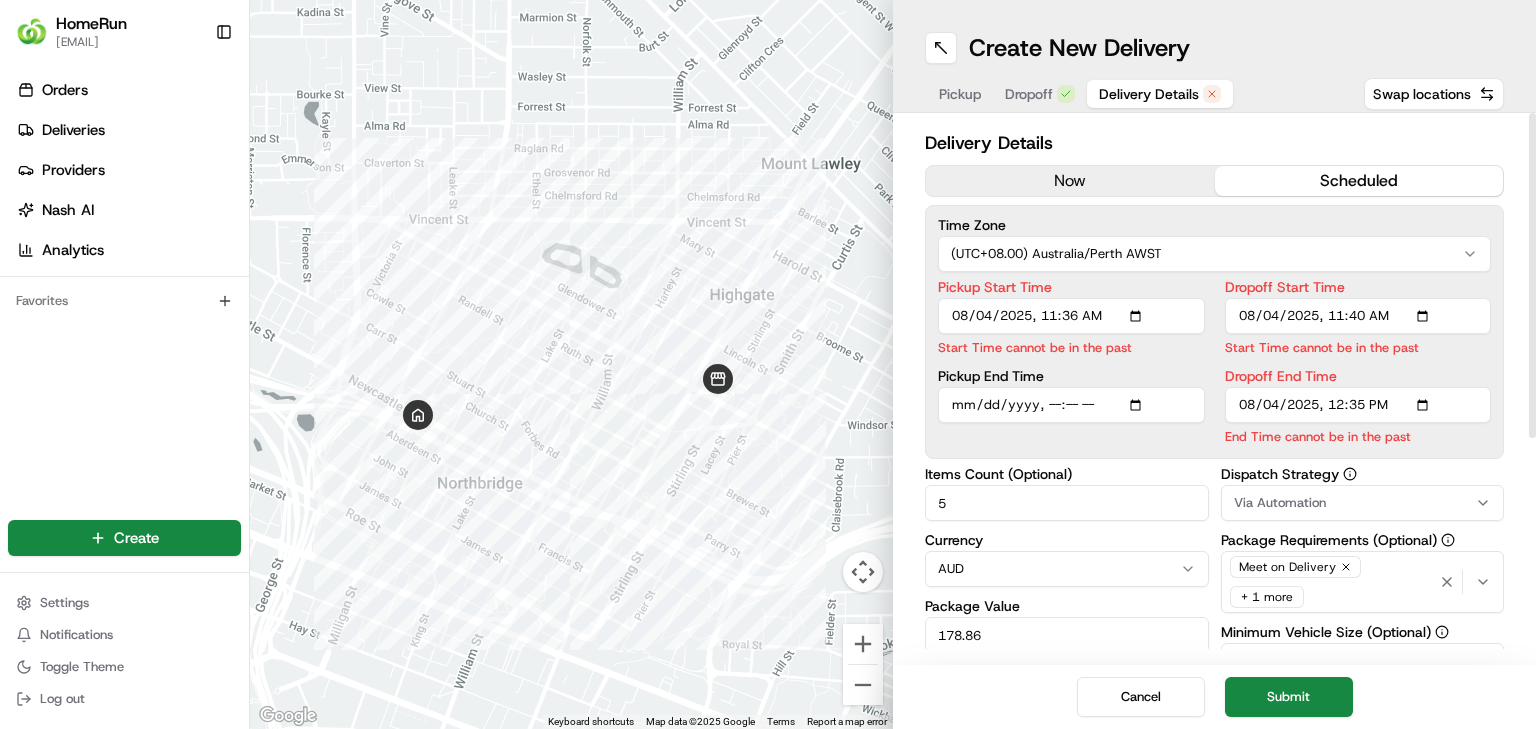 click on "now" at bounding box center [1070, 181] 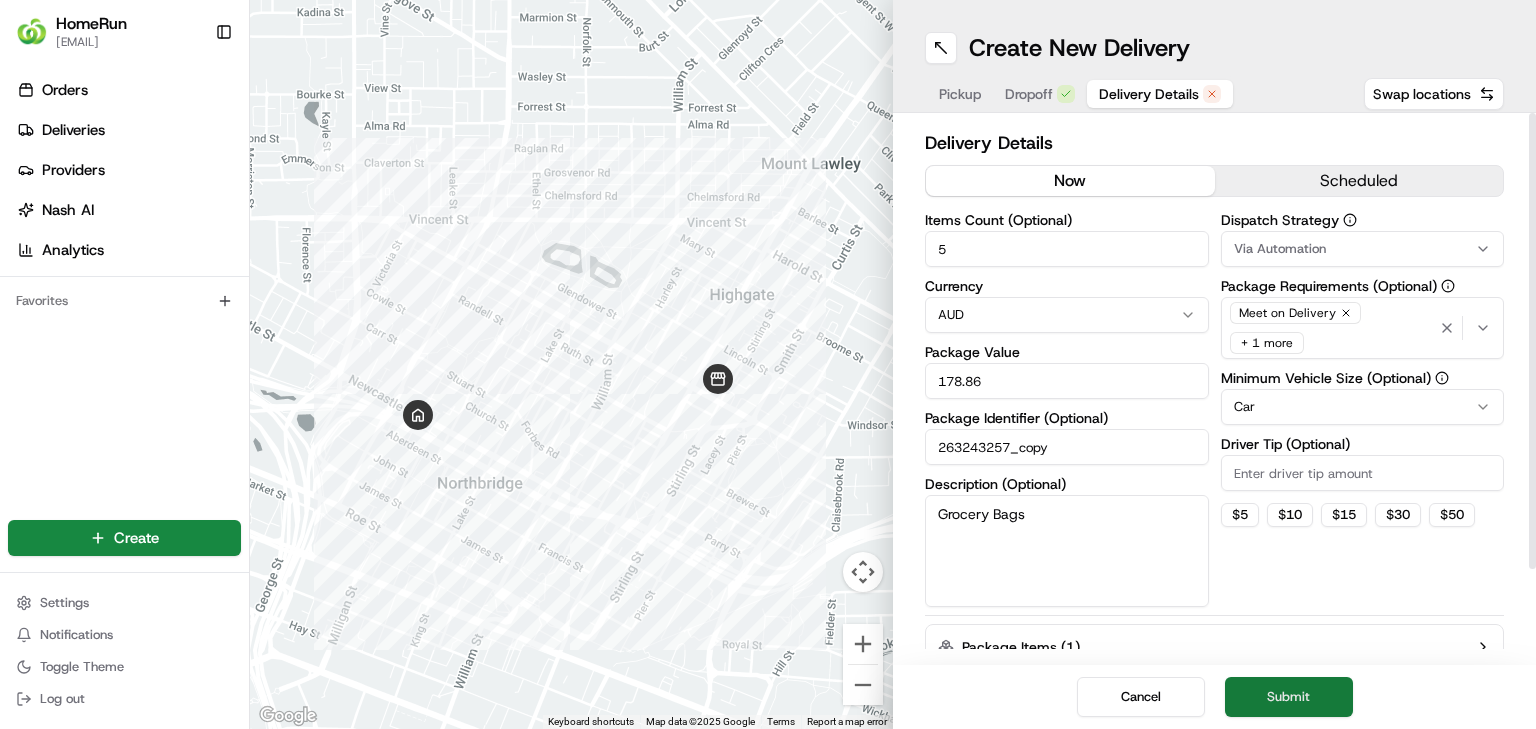click on "Submit" at bounding box center (1289, 697) 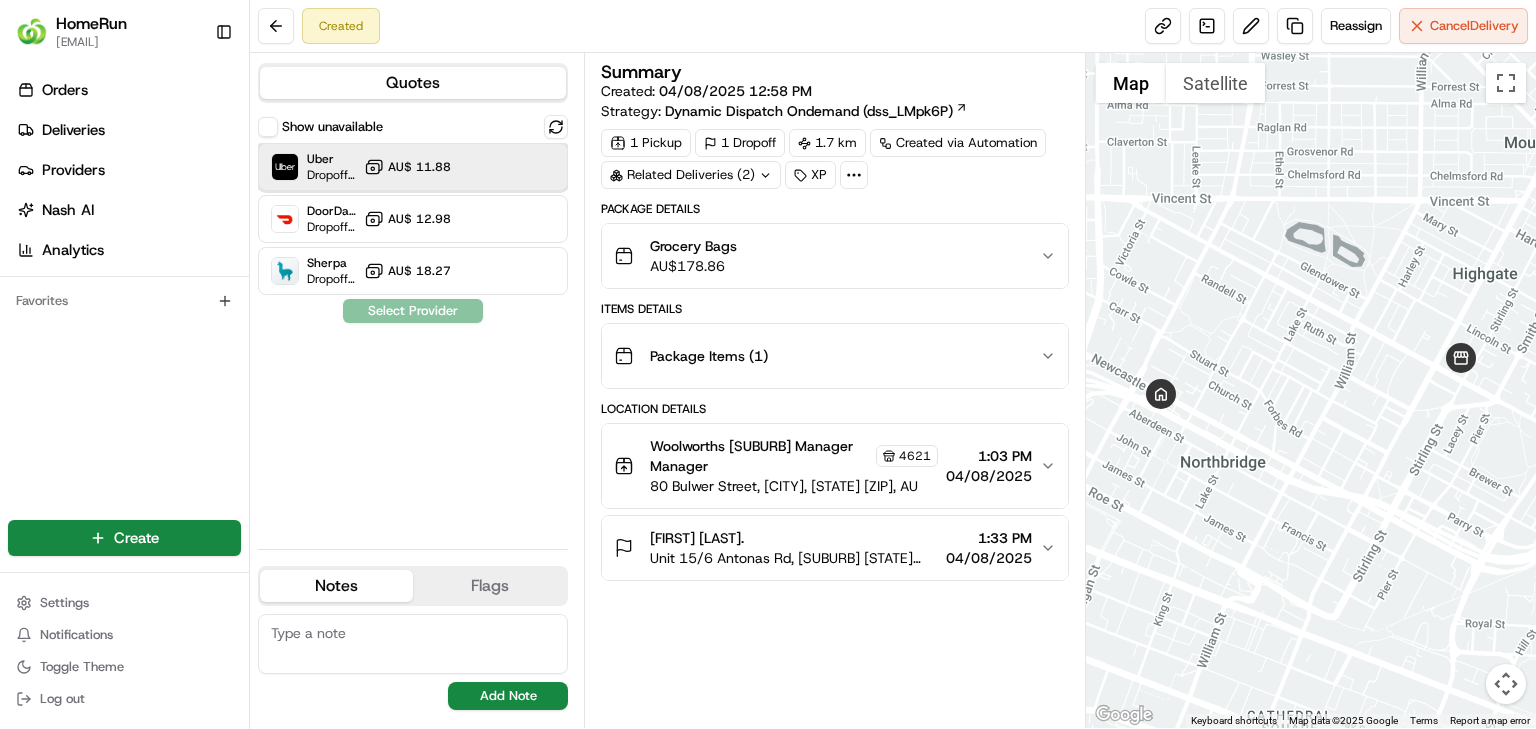click on "Uber" at bounding box center [331, 159] 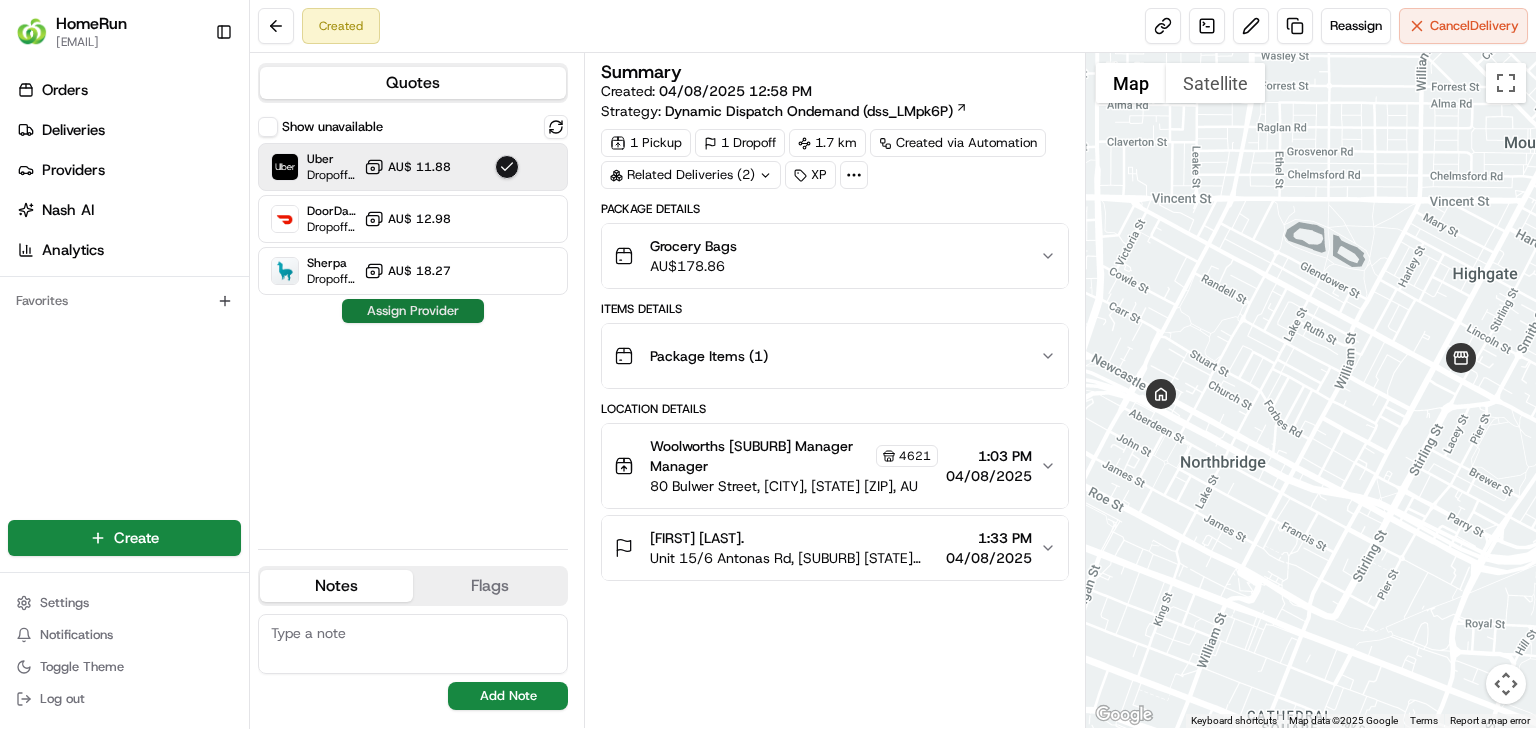 click on "Assign Provider" at bounding box center (413, 311) 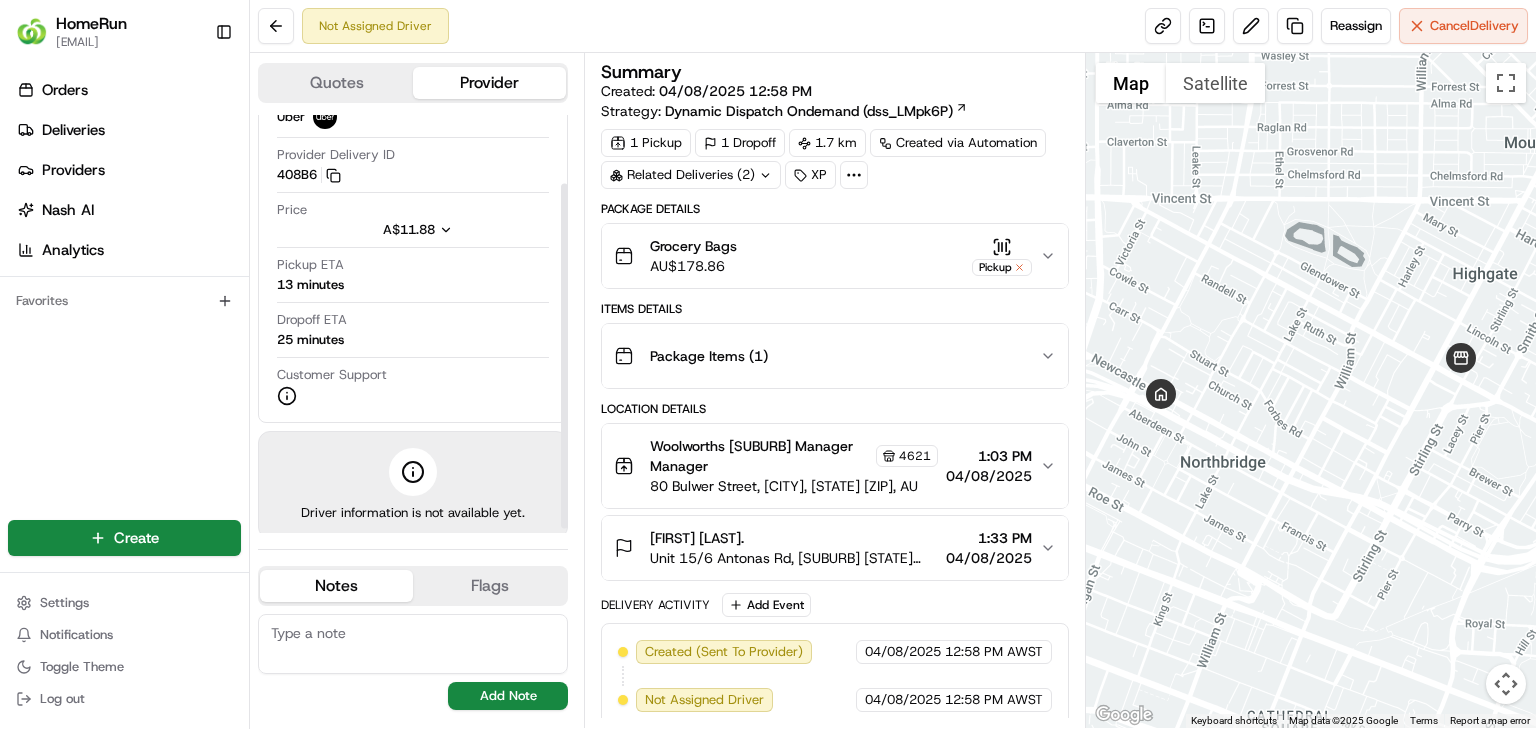 scroll, scrollTop: 88, scrollLeft: 0, axis: vertical 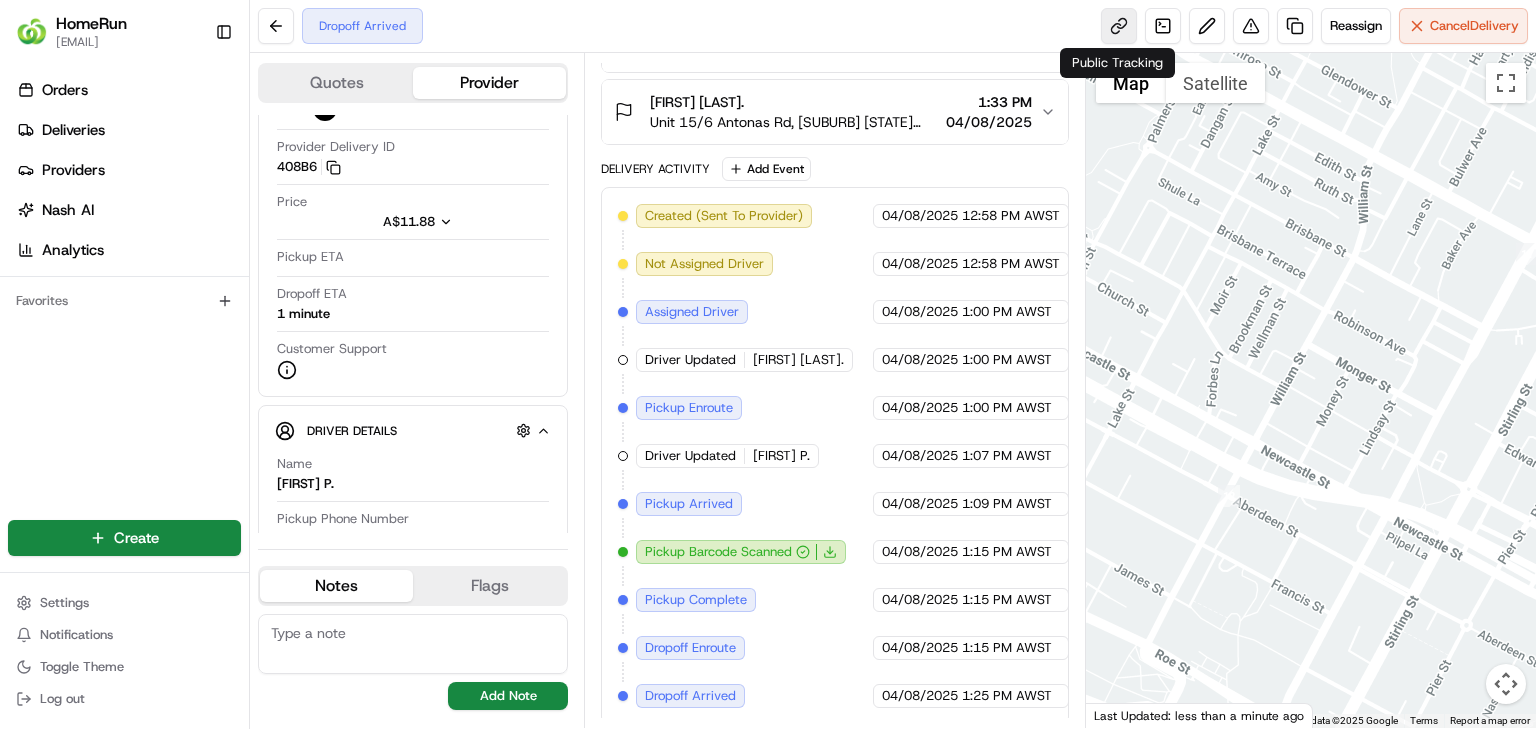 click at bounding box center [1119, 26] 